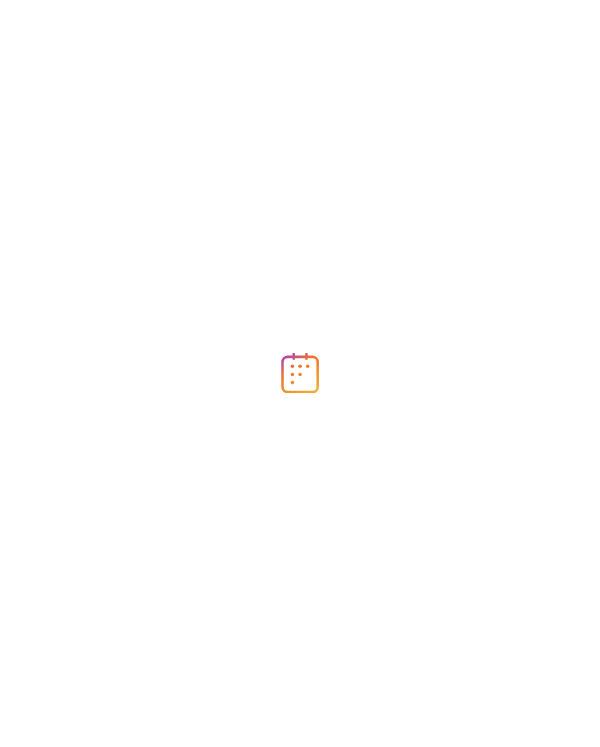 scroll, scrollTop: 0, scrollLeft: 0, axis: both 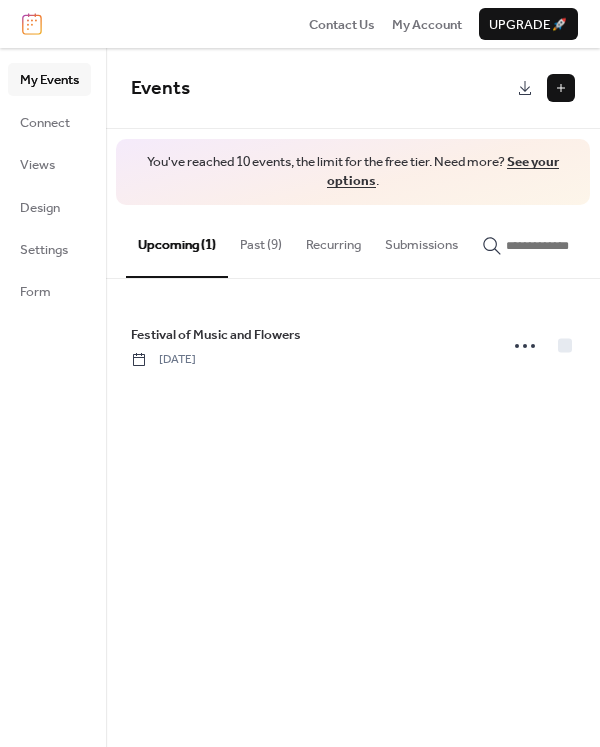 click on "Past (9)" at bounding box center [261, 240] 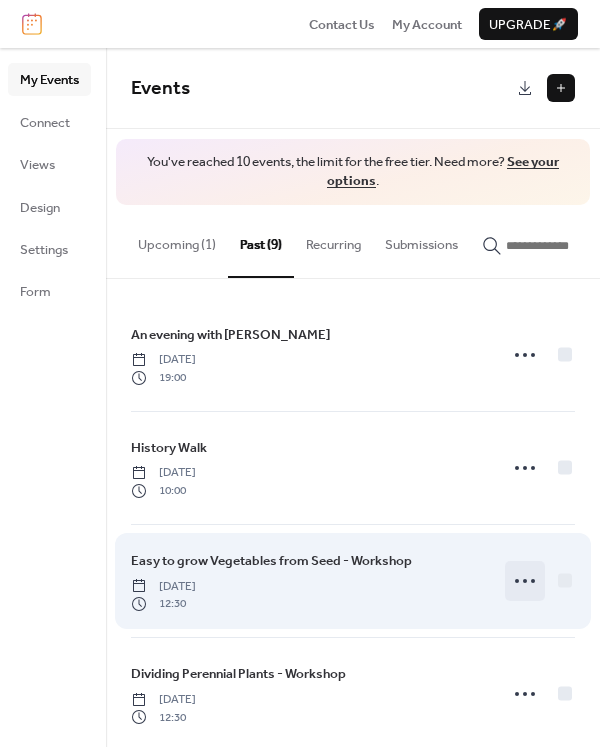 click 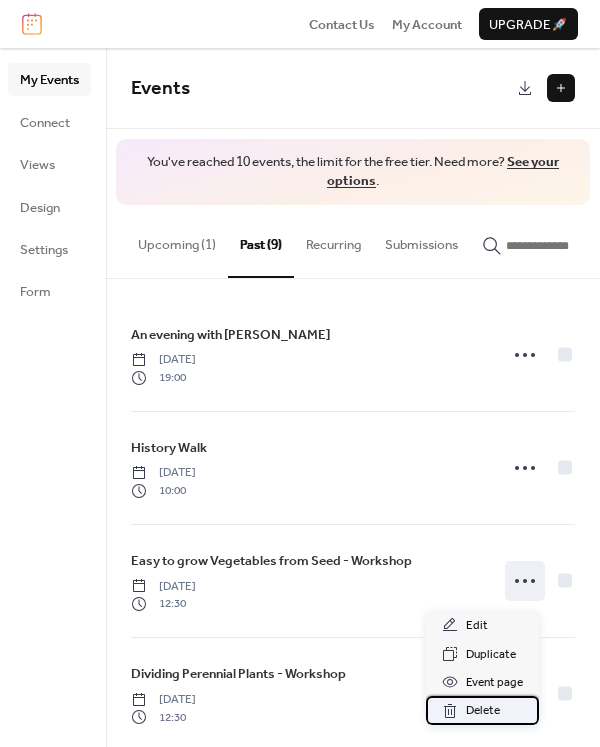 click on "Delete" at bounding box center [483, 711] 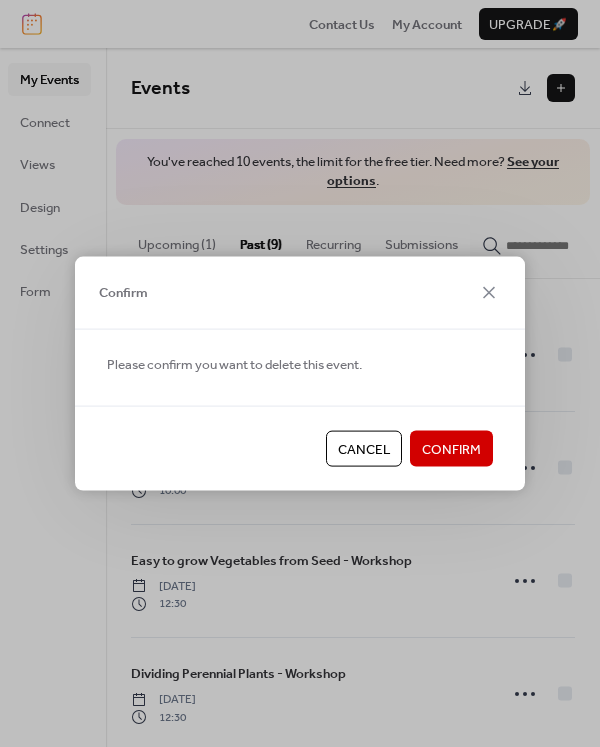 click on "Confirm" at bounding box center (451, 450) 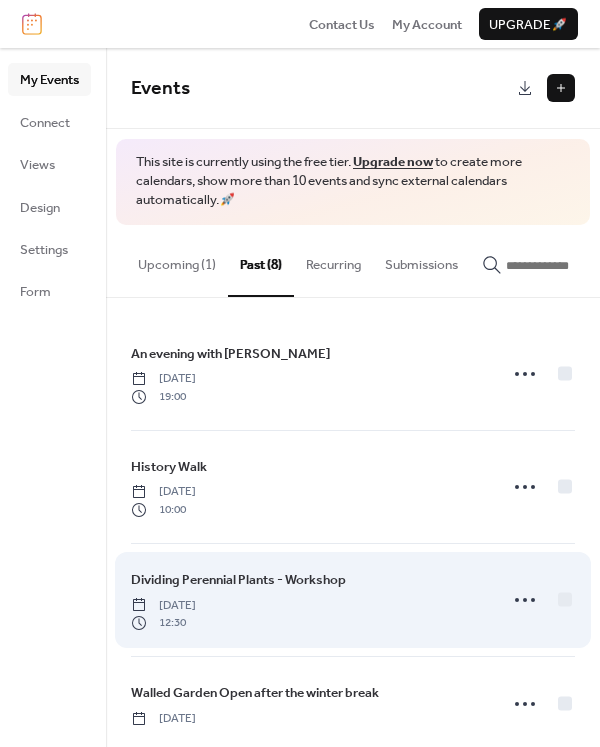 scroll, scrollTop: 100, scrollLeft: 0, axis: vertical 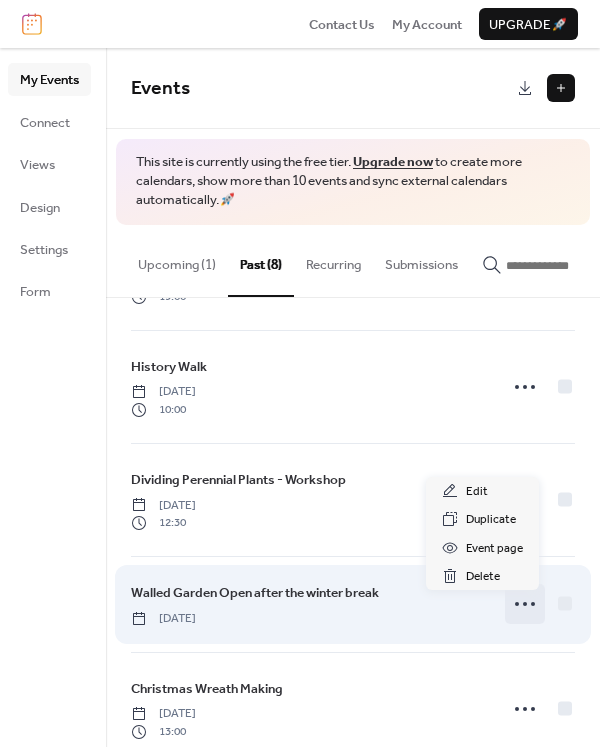 click 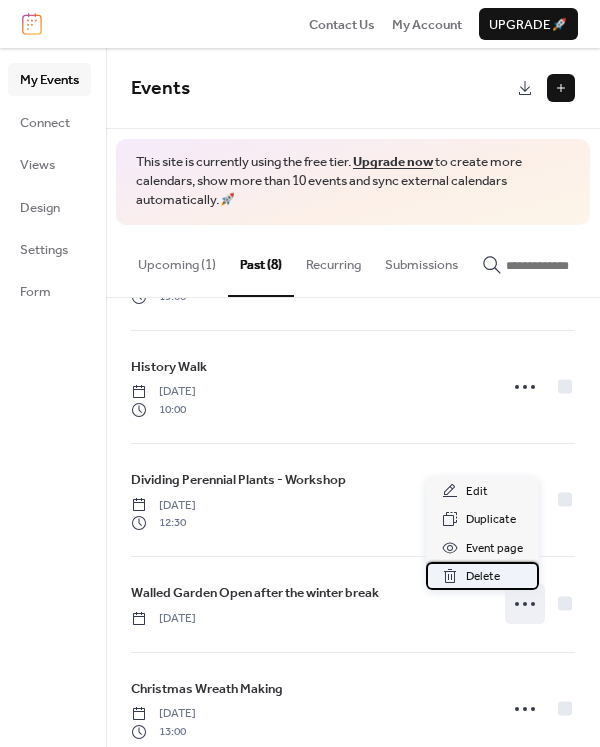 click on "Delete" at bounding box center (483, 577) 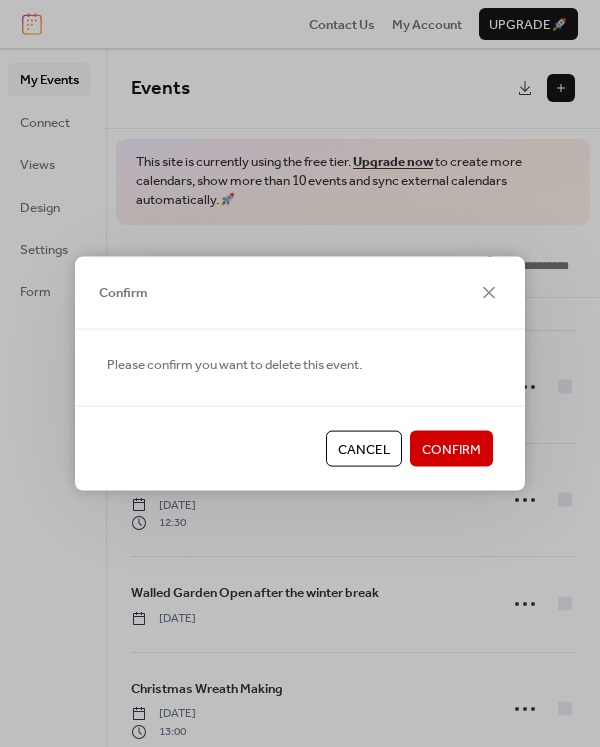 click on "Cancel Confirm" at bounding box center (300, 448) 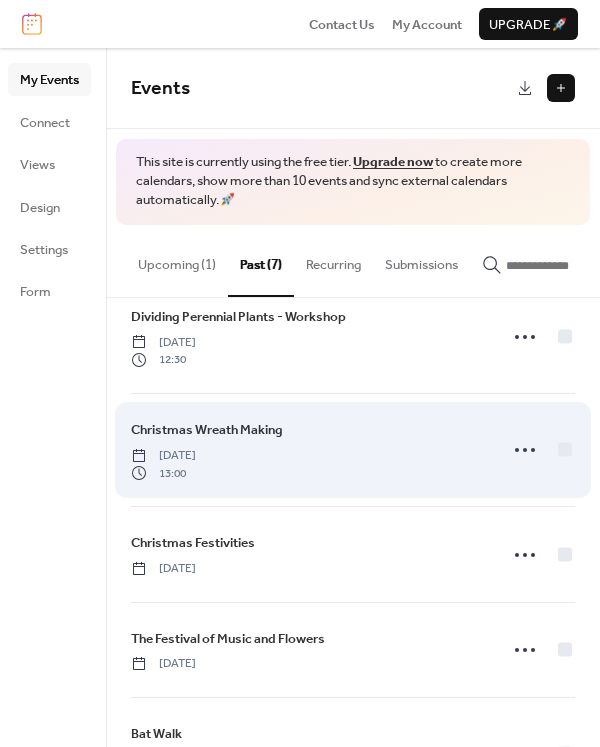 scroll, scrollTop: 300, scrollLeft: 0, axis: vertical 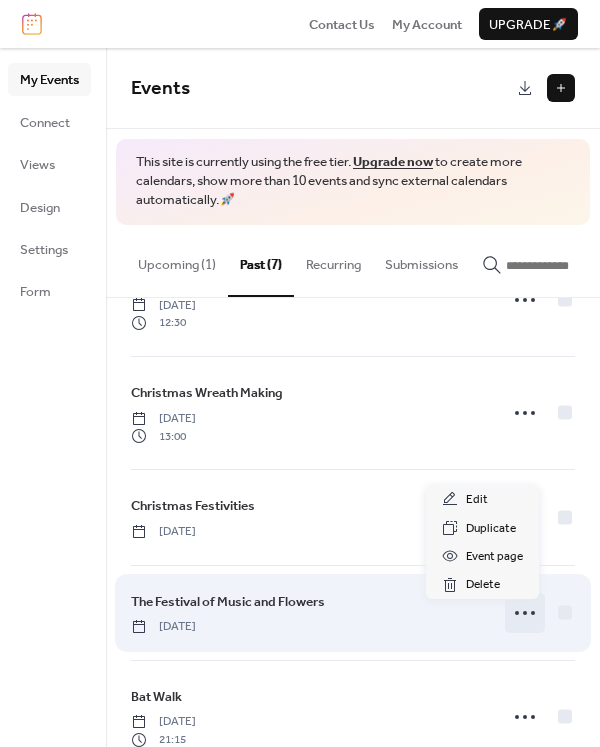 click 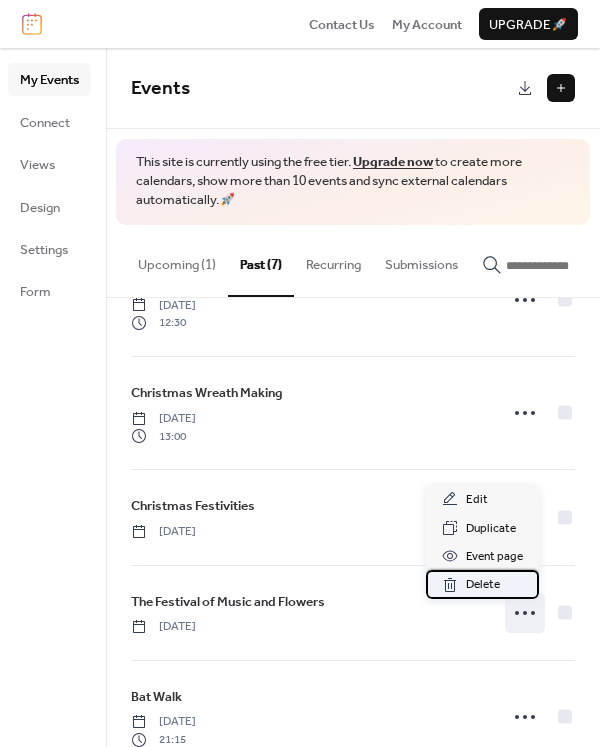 click on "Delete" at bounding box center (483, 585) 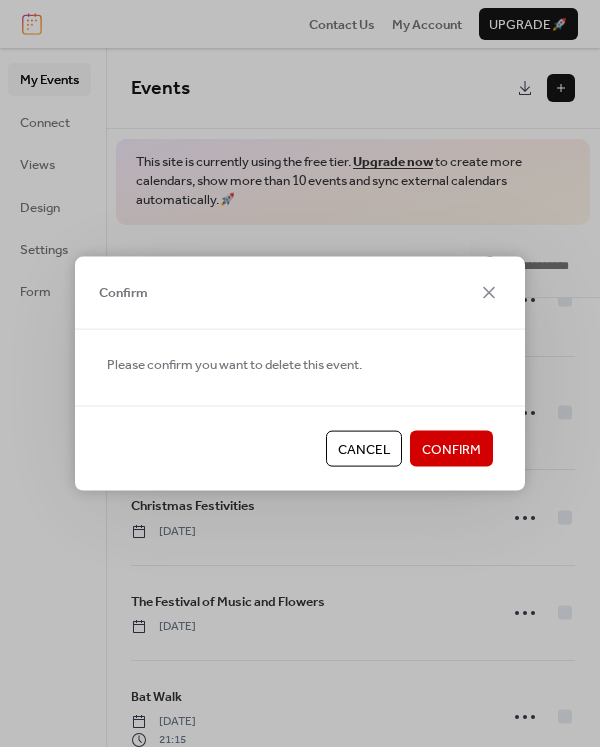 click on "Confirm" at bounding box center (451, 450) 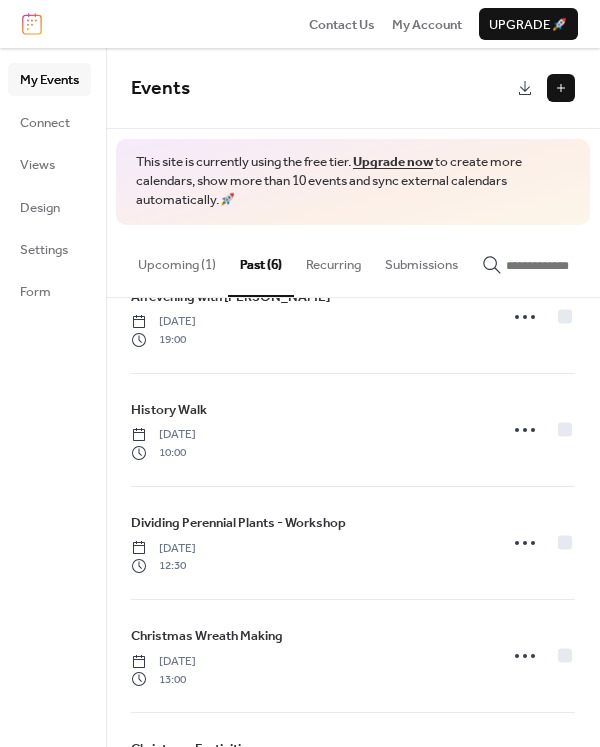scroll, scrollTop: 0, scrollLeft: 0, axis: both 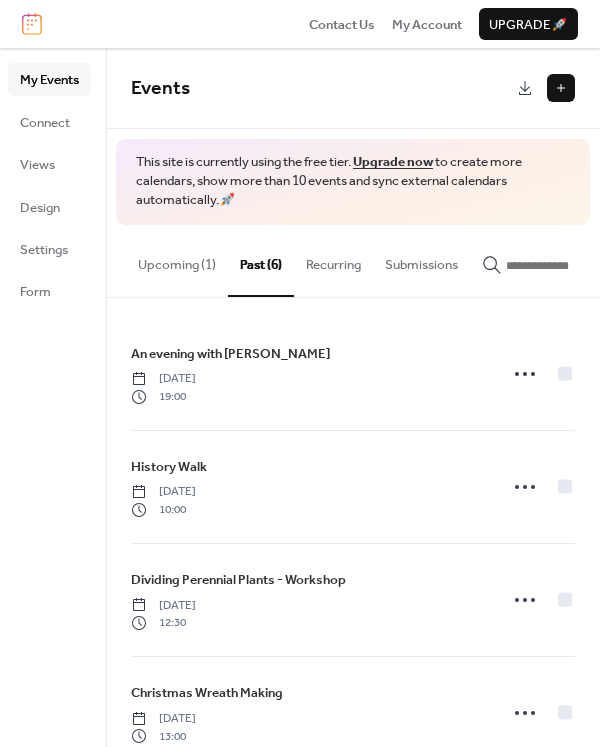 click on "Upcoming (1)" at bounding box center (177, 260) 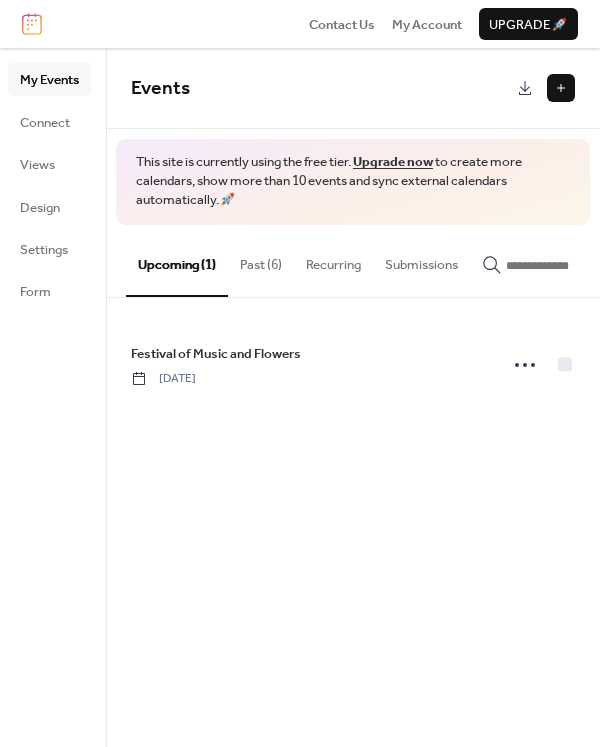 click at bounding box center [561, 88] 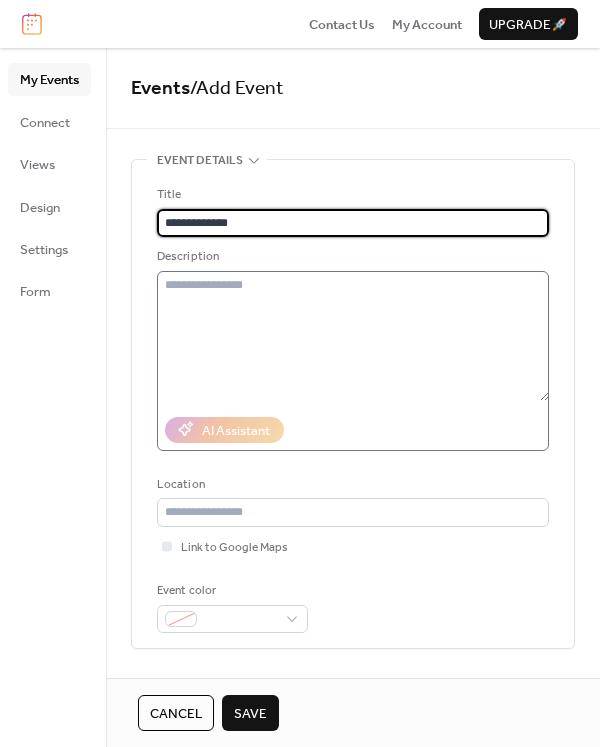 type on "**********" 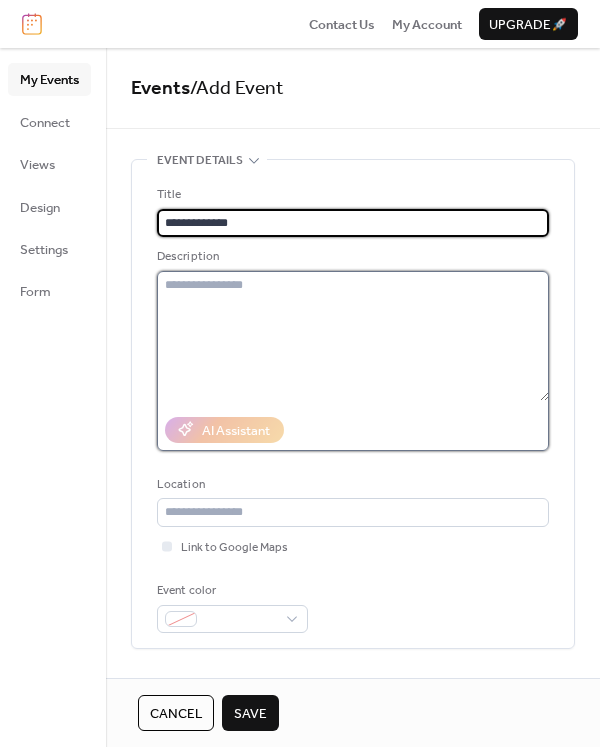 click at bounding box center [353, 336] 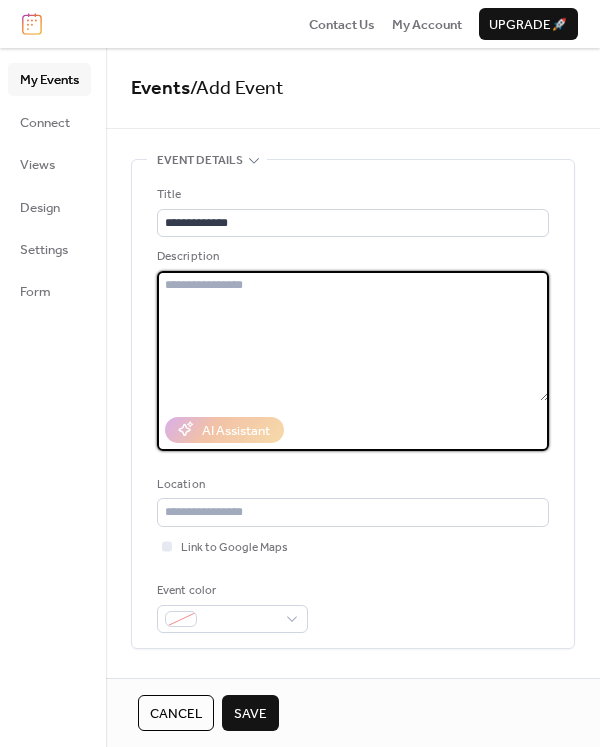 paste on "**********" 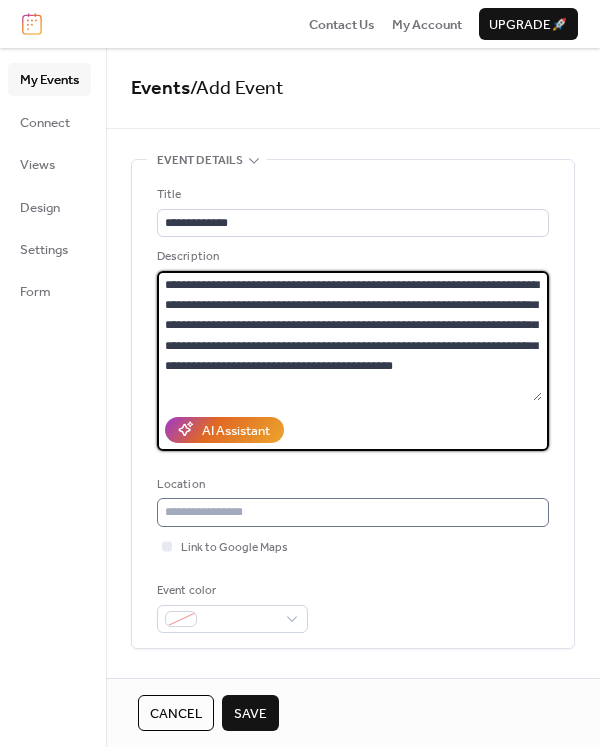 type on "**********" 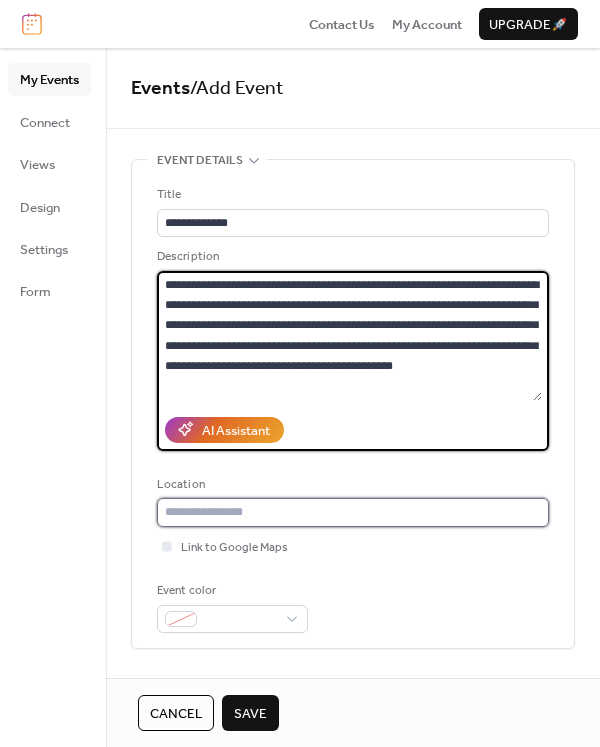 click at bounding box center [353, 512] 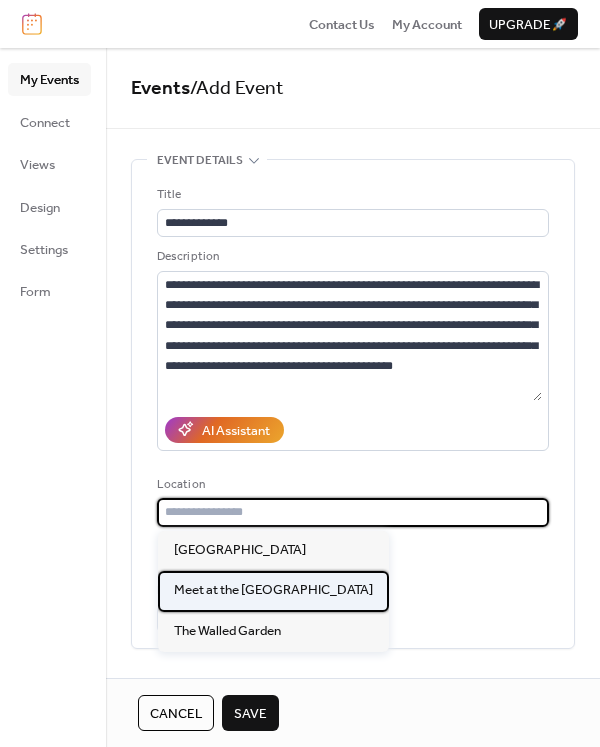 click on "Meet at the [GEOGRAPHIC_DATA]" at bounding box center (273, 590) 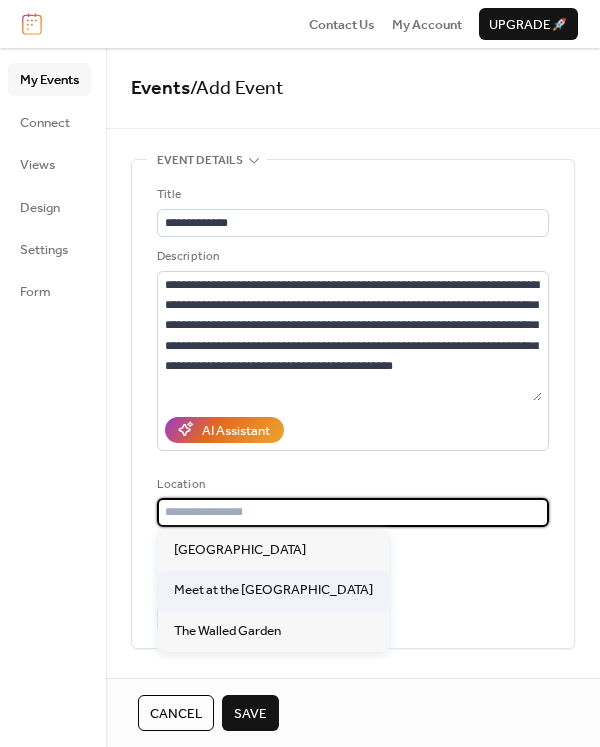 type on "**********" 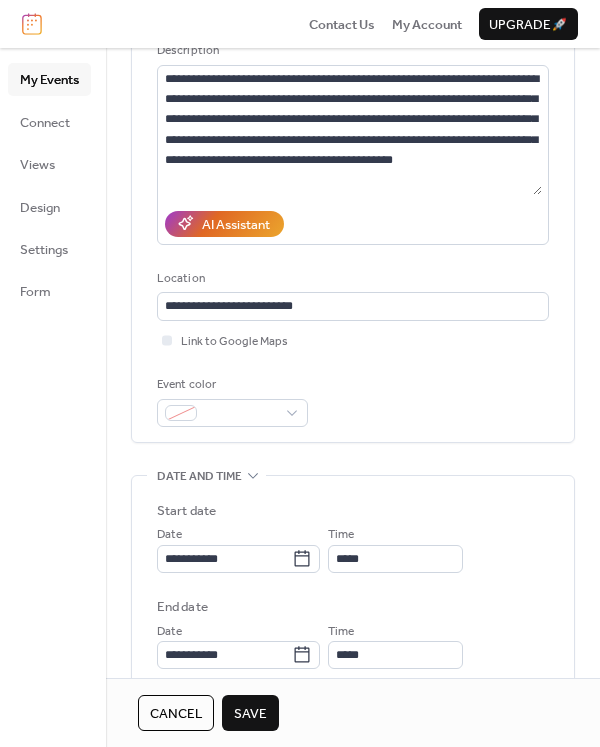 scroll, scrollTop: 300, scrollLeft: 0, axis: vertical 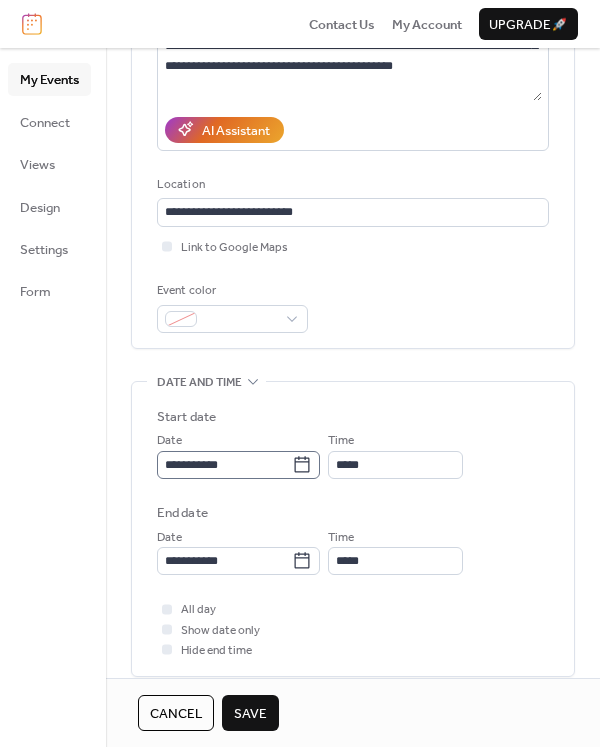 drag, startPoint x: 324, startPoint y: 465, endPoint x: 314, endPoint y: 463, distance: 10.198039 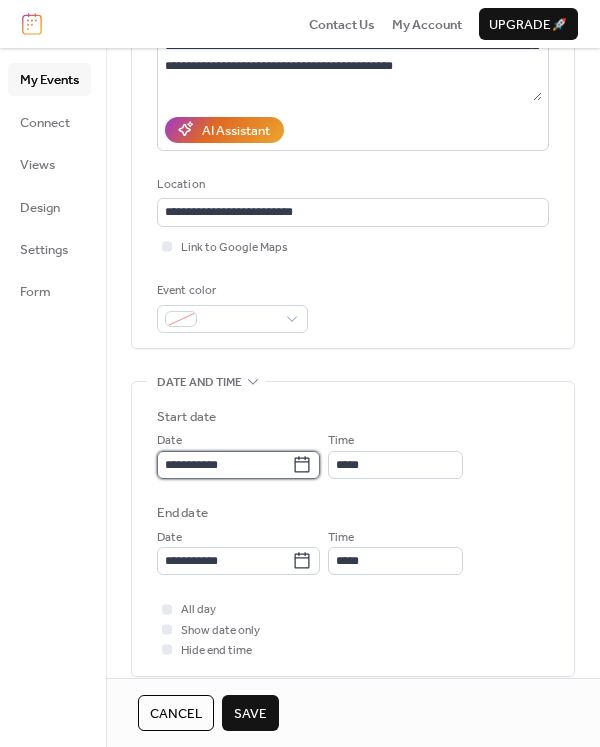 click on "**********" at bounding box center [224, 465] 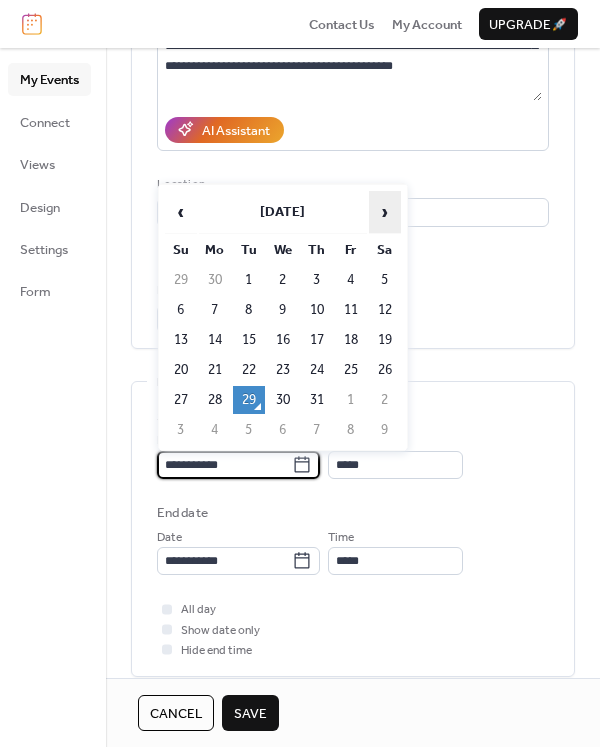 click on "›" at bounding box center (385, 212) 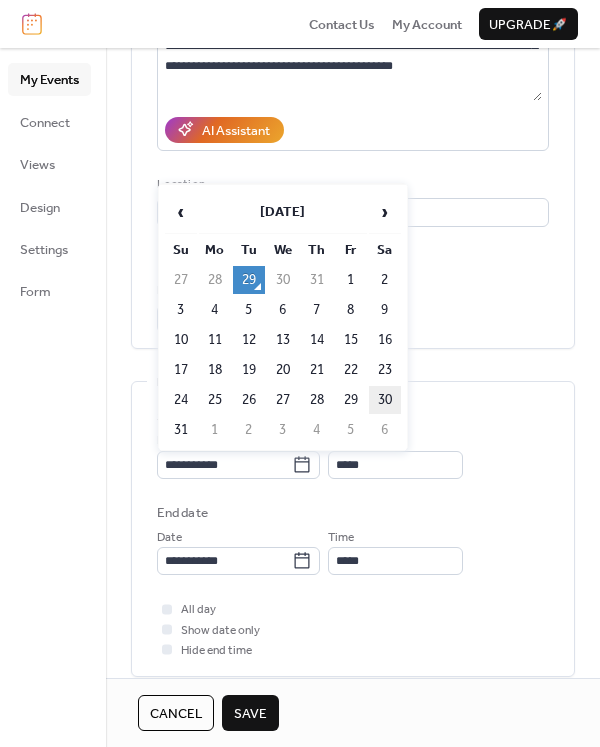 click on "30" at bounding box center (385, 400) 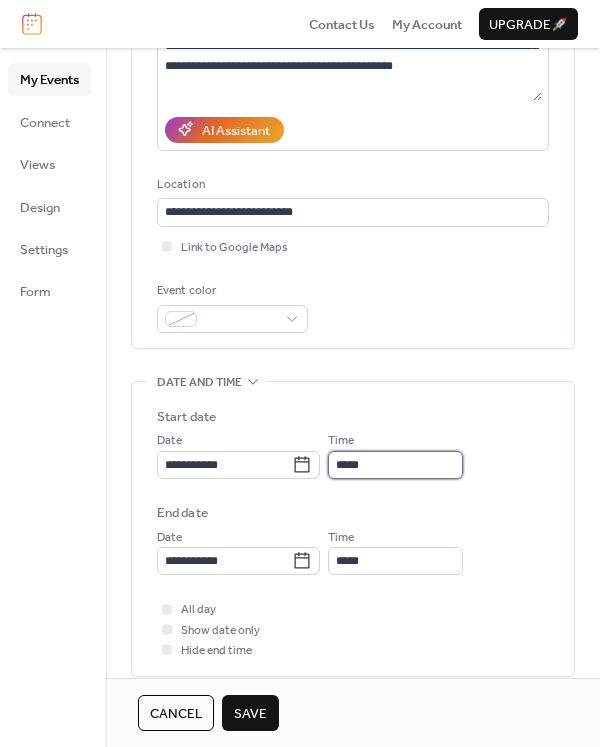 click on "*****" at bounding box center (395, 465) 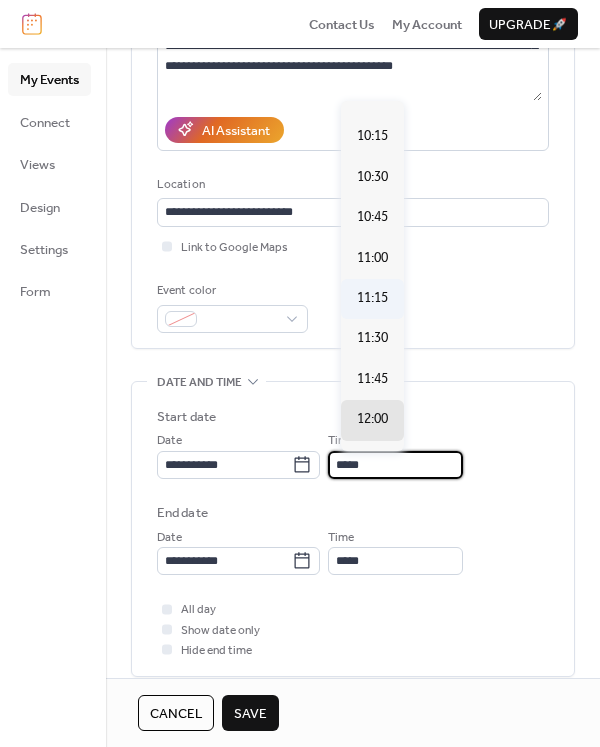 scroll, scrollTop: 1540, scrollLeft: 0, axis: vertical 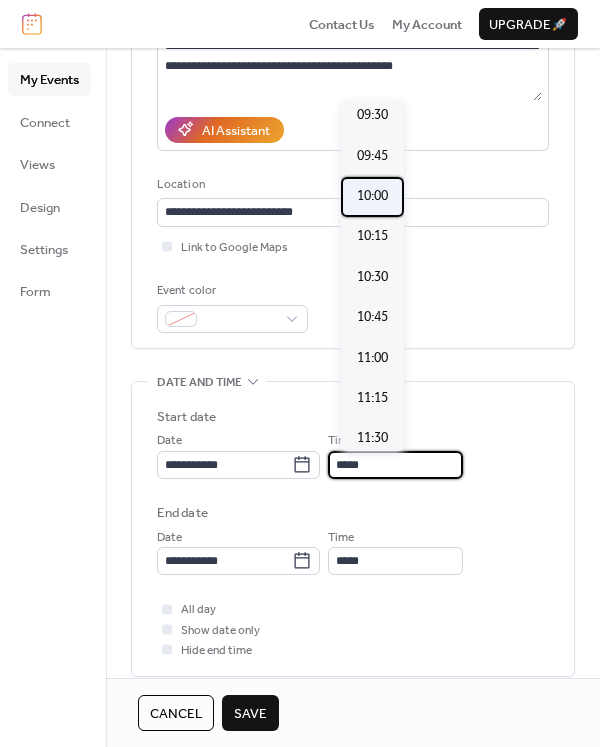 click on "10:00" at bounding box center (372, 196) 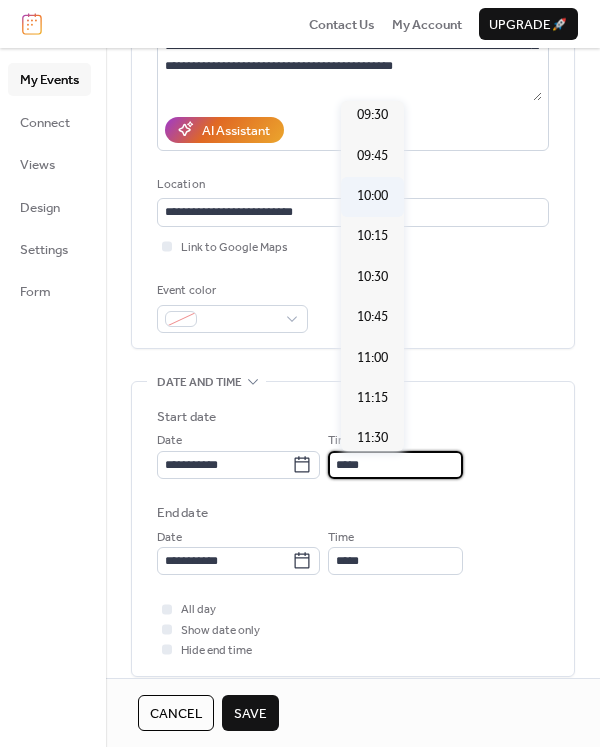 type on "*****" 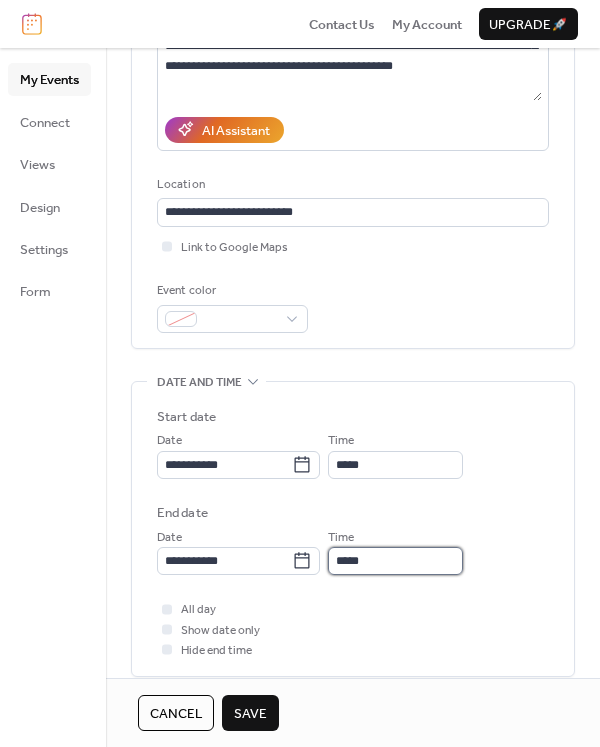 click on "*****" at bounding box center [395, 561] 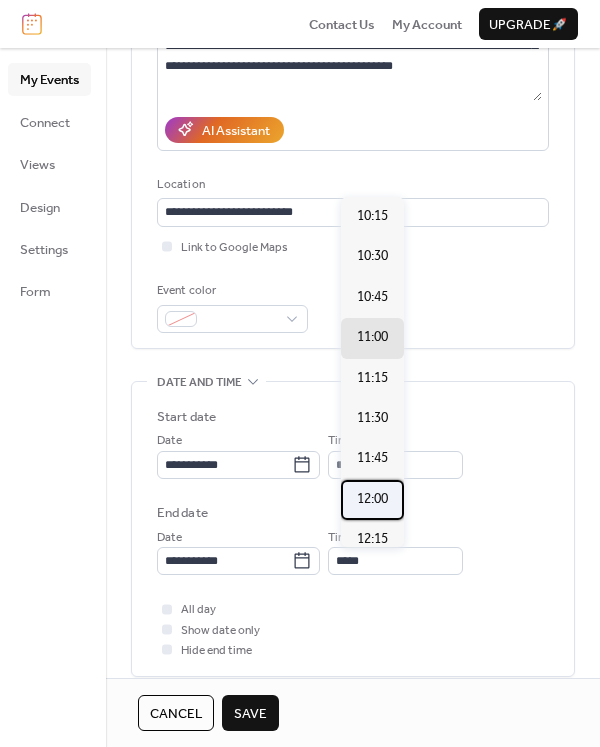 click on "12:00" at bounding box center [372, 499] 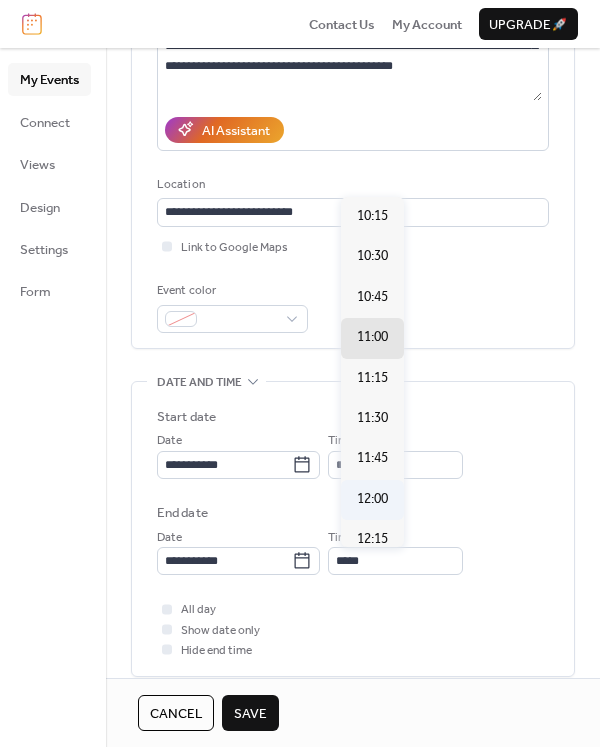 type on "*****" 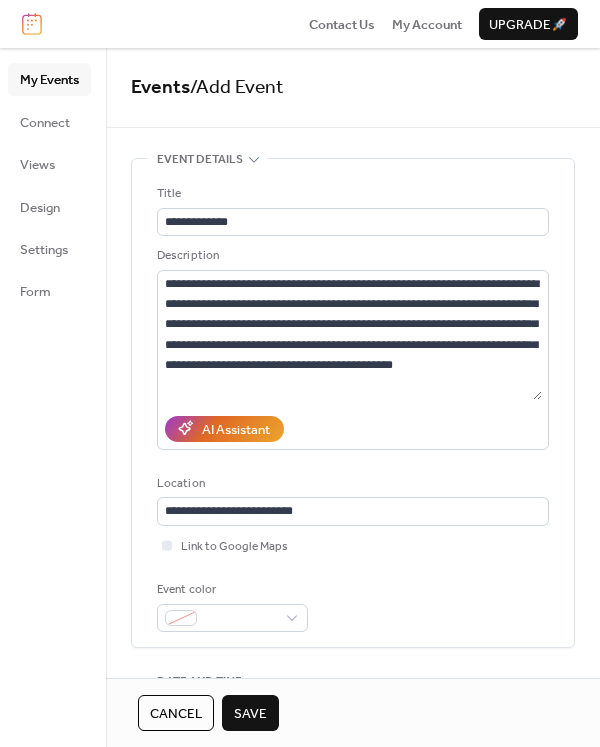 scroll, scrollTop: 0, scrollLeft: 0, axis: both 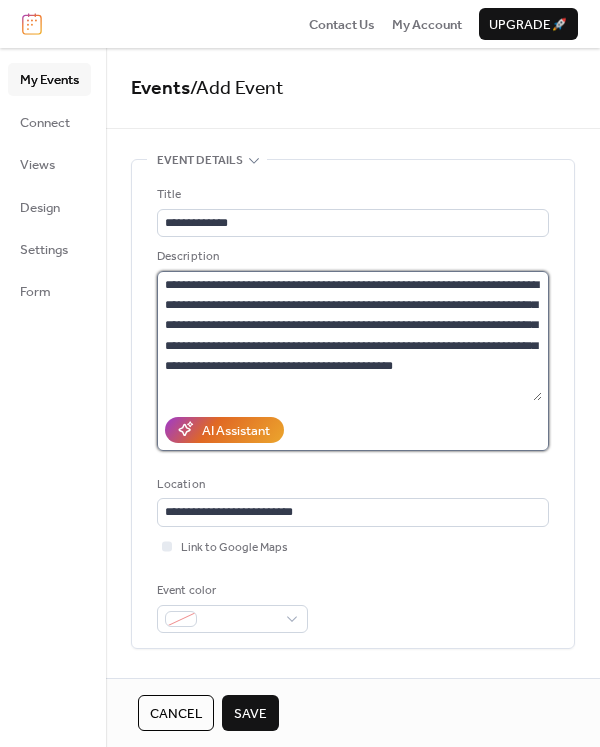 click on "**********" at bounding box center [349, 336] 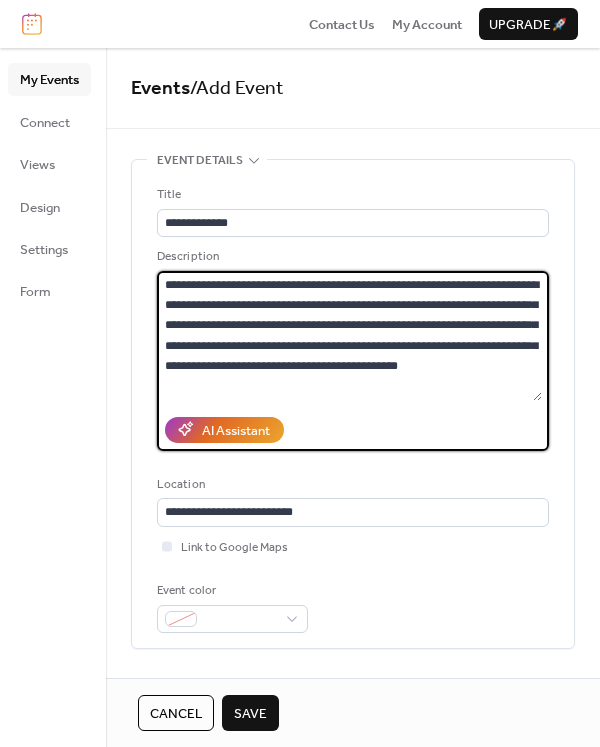 click on "**********" at bounding box center (349, 336) 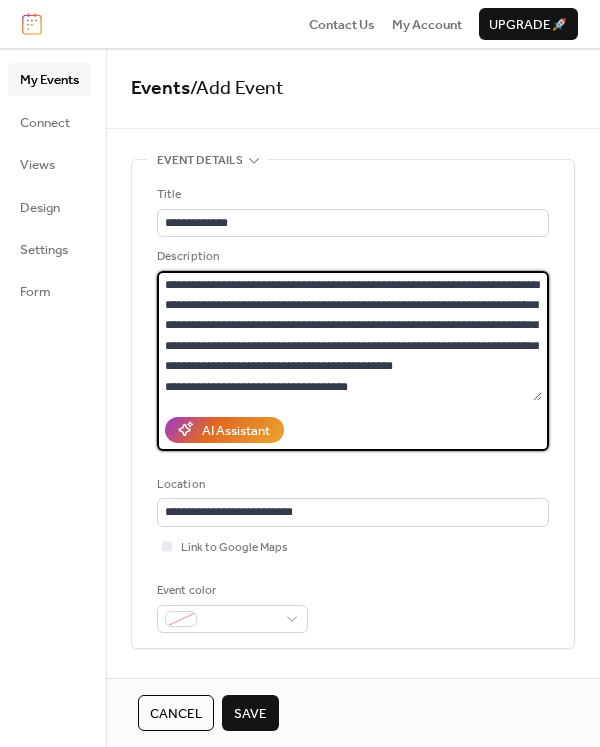 click on "**********" at bounding box center [349, 336] 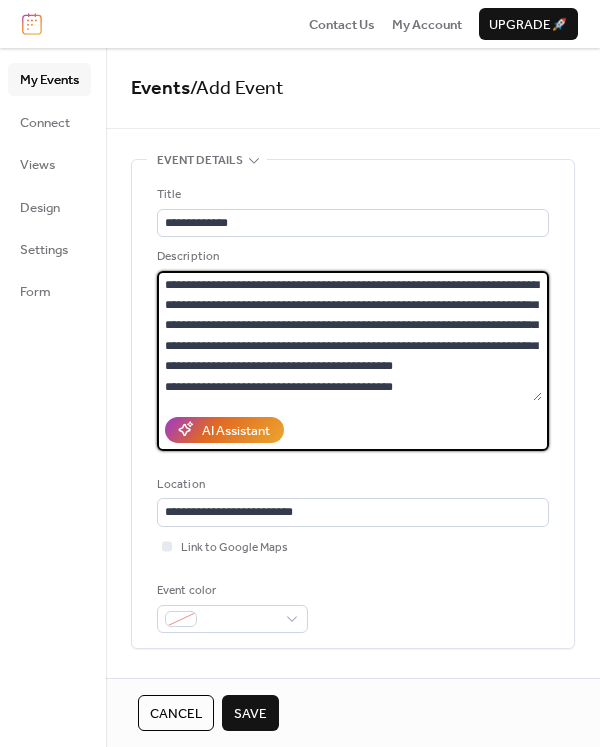 click on "**********" at bounding box center [349, 336] 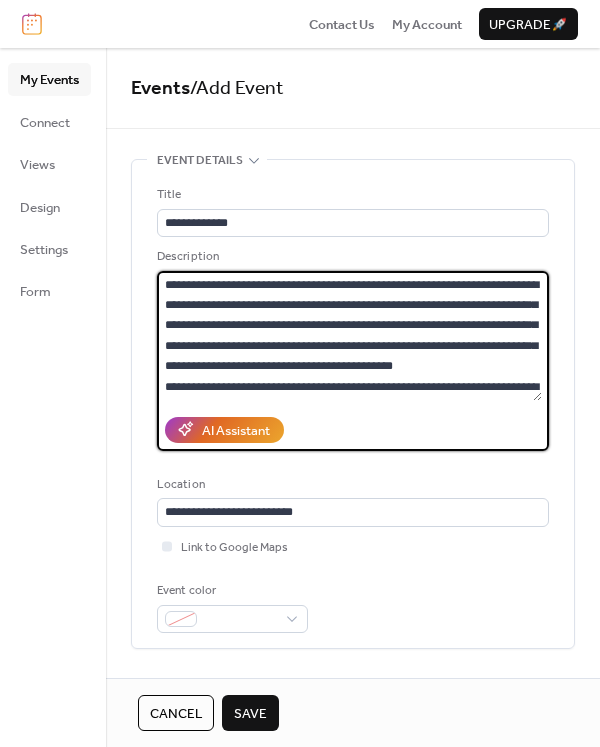 scroll, scrollTop: 18, scrollLeft: 0, axis: vertical 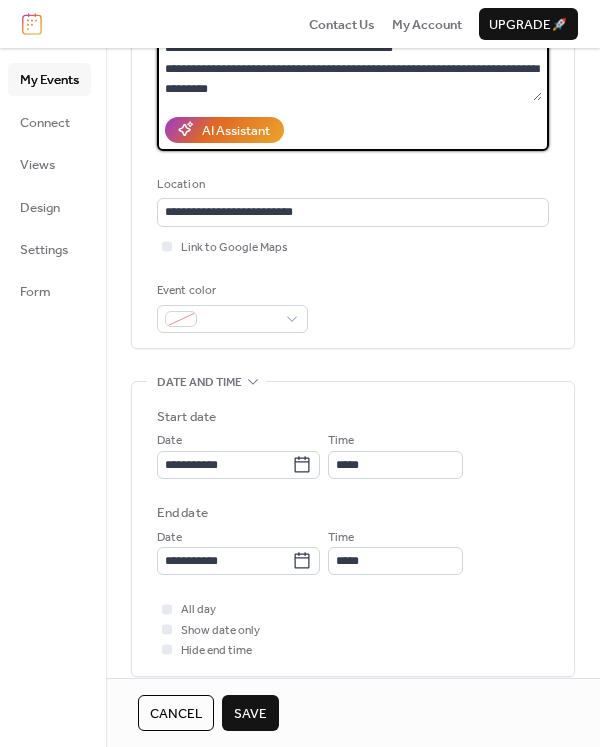 type on "**********" 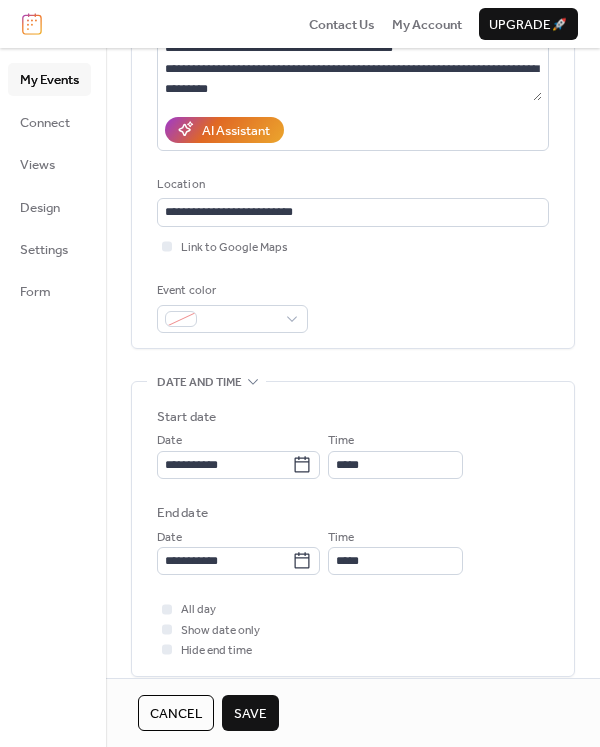 click on "Save" at bounding box center [250, 714] 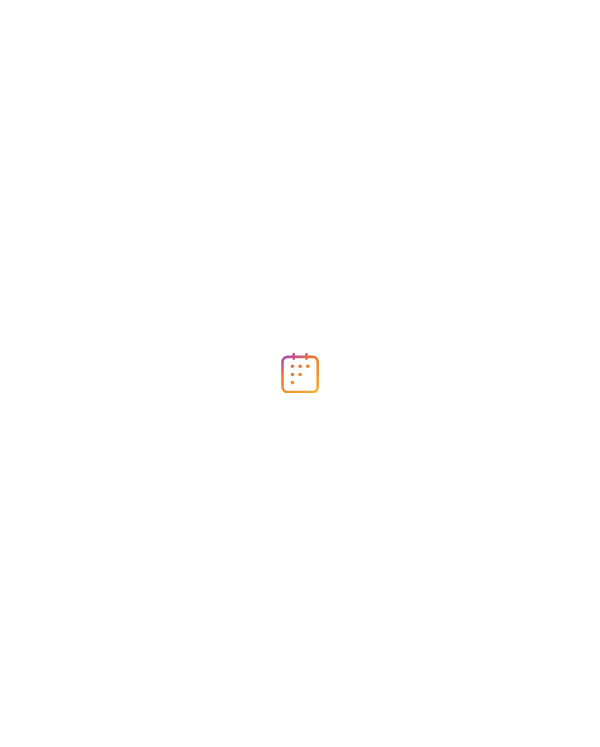 scroll, scrollTop: 0, scrollLeft: 0, axis: both 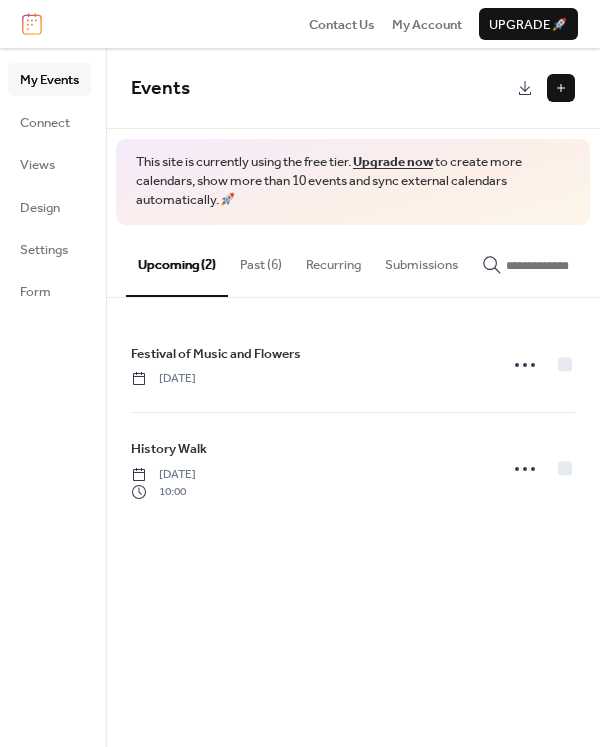 click at bounding box center [561, 88] 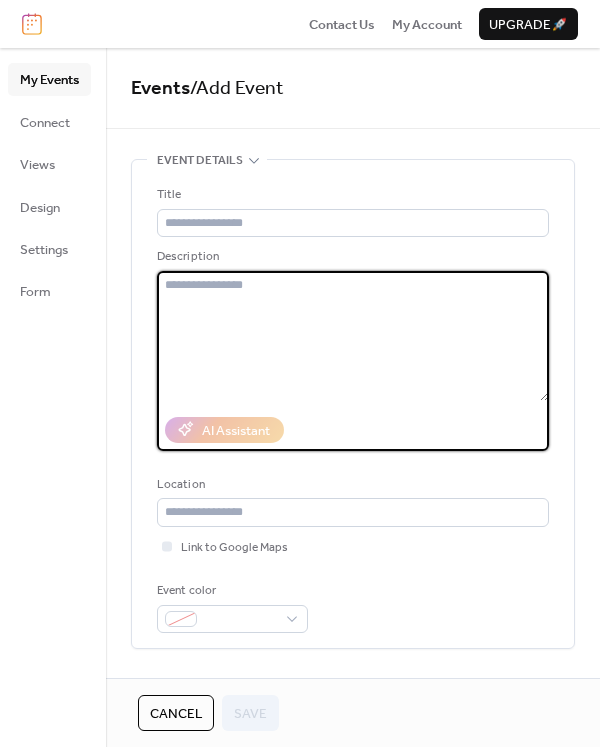 click at bounding box center [353, 336] 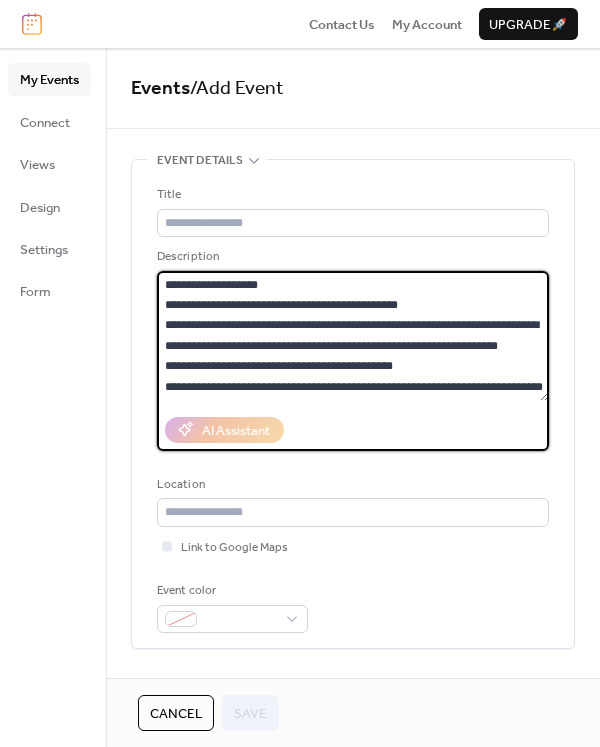 scroll, scrollTop: 79, scrollLeft: 0, axis: vertical 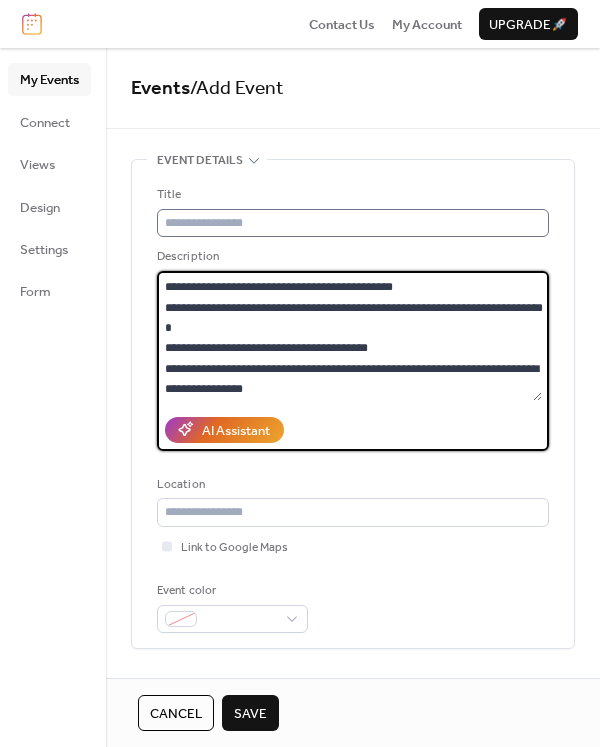 type on "**********" 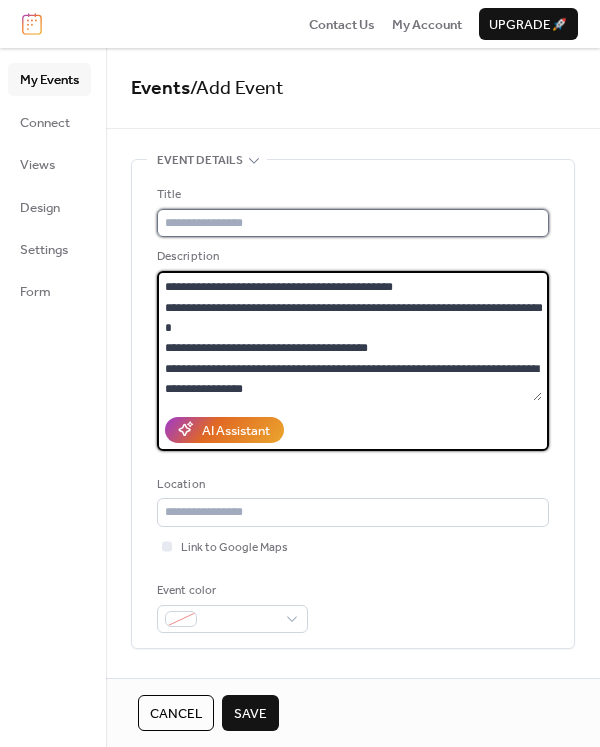 click at bounding box center (353, 223) 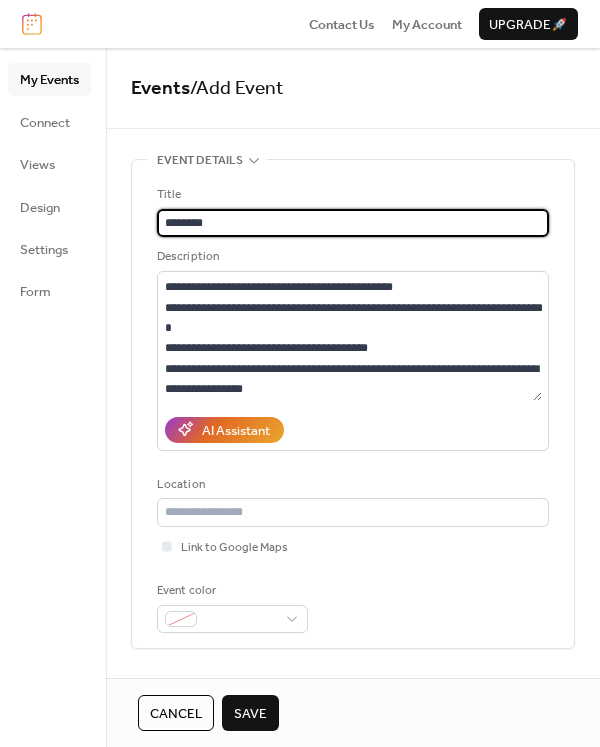 type on "********" 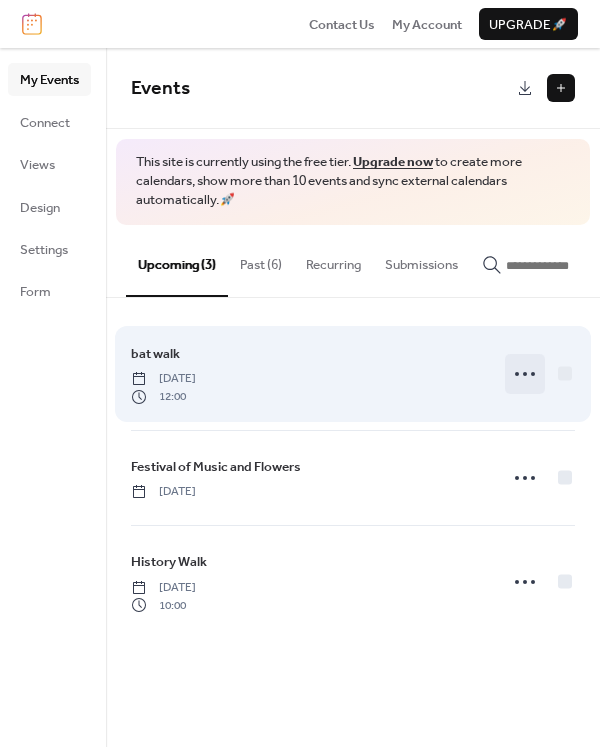 click 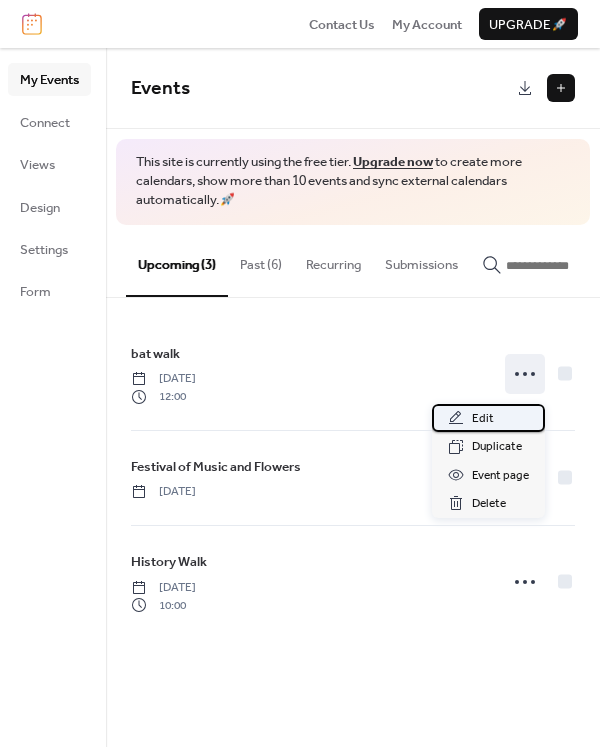click 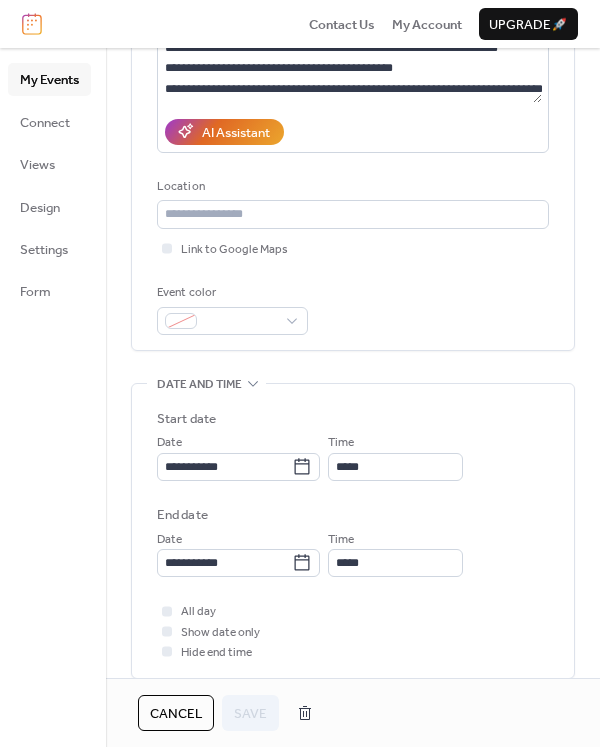 scroll, scrollTop: 300, scrollLeft: 0, axis: vertical 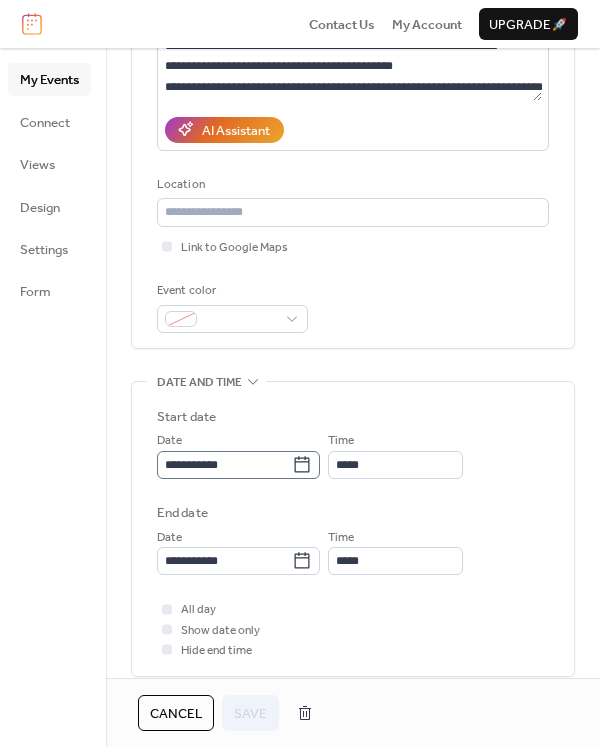 click 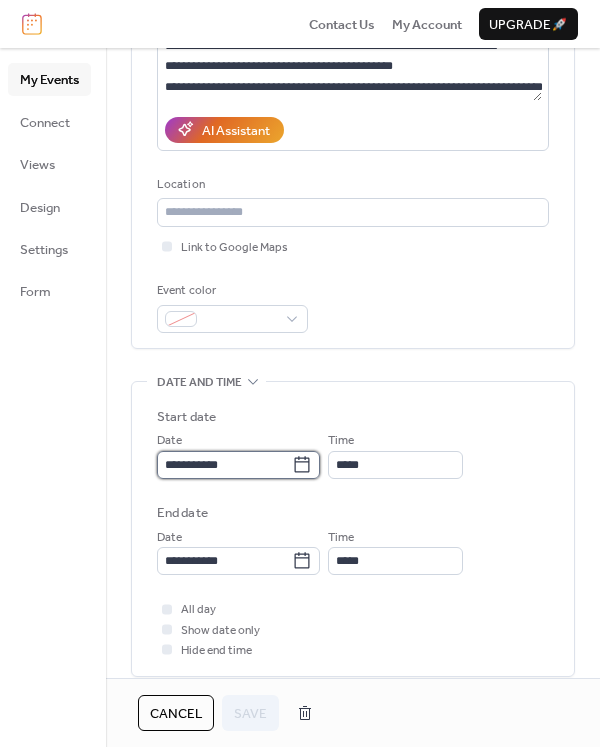 click on "**********" at bounding box center (224, 465) 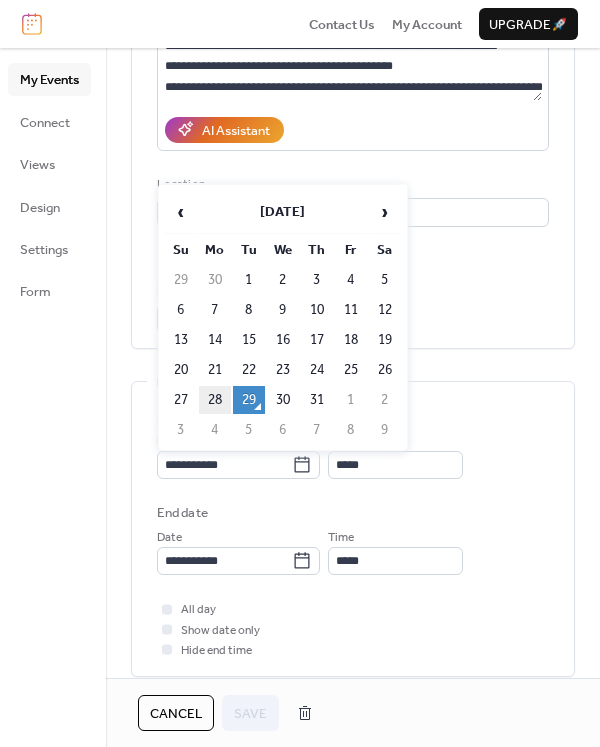 click on "28" at bounding box center [215, 400] 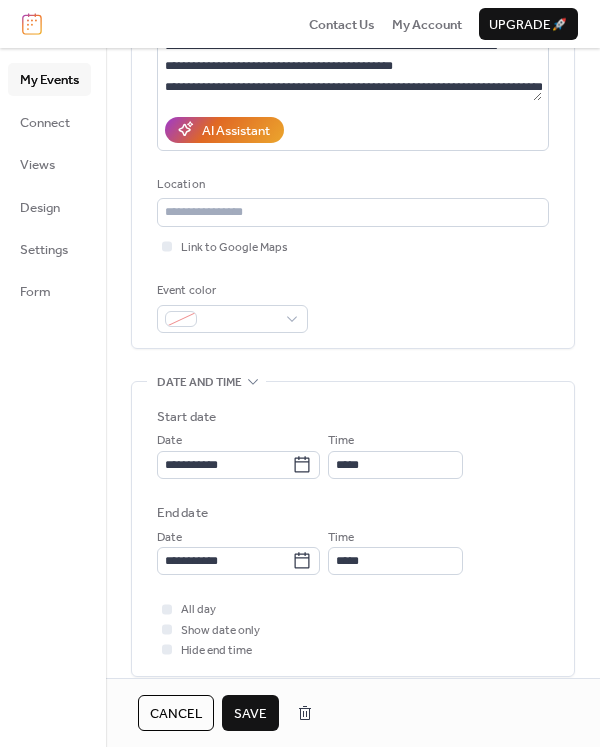 click on "Save" at bounding box center [250, 714] 